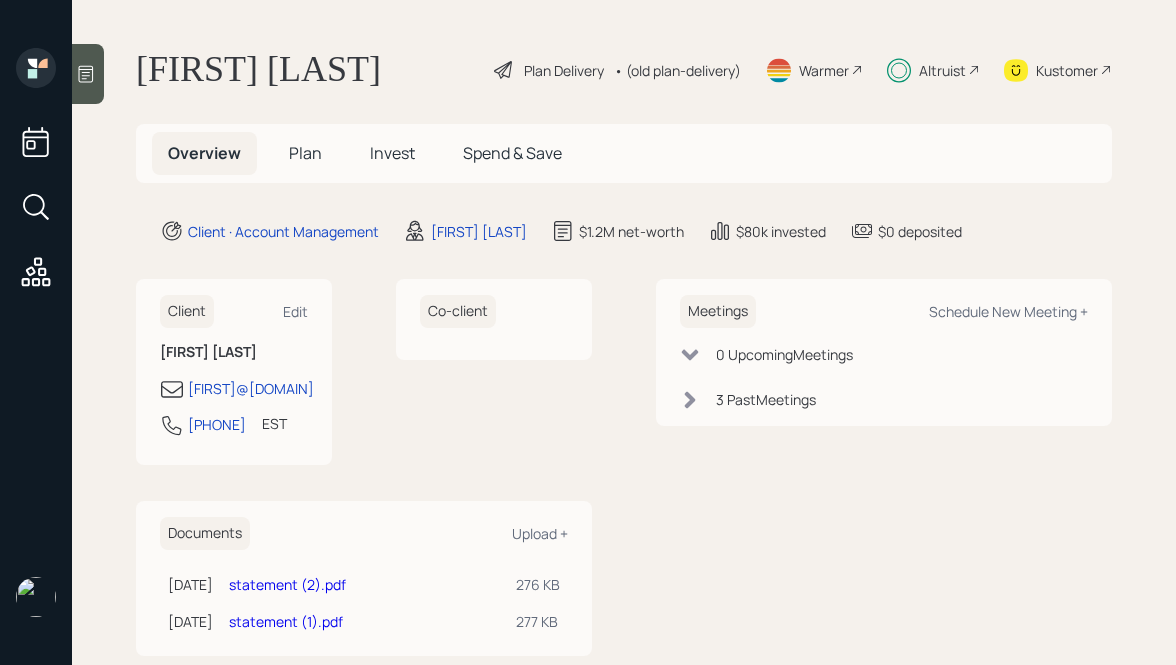 scroll, scrollTop: 0, scrollLeft: 0, axis: both 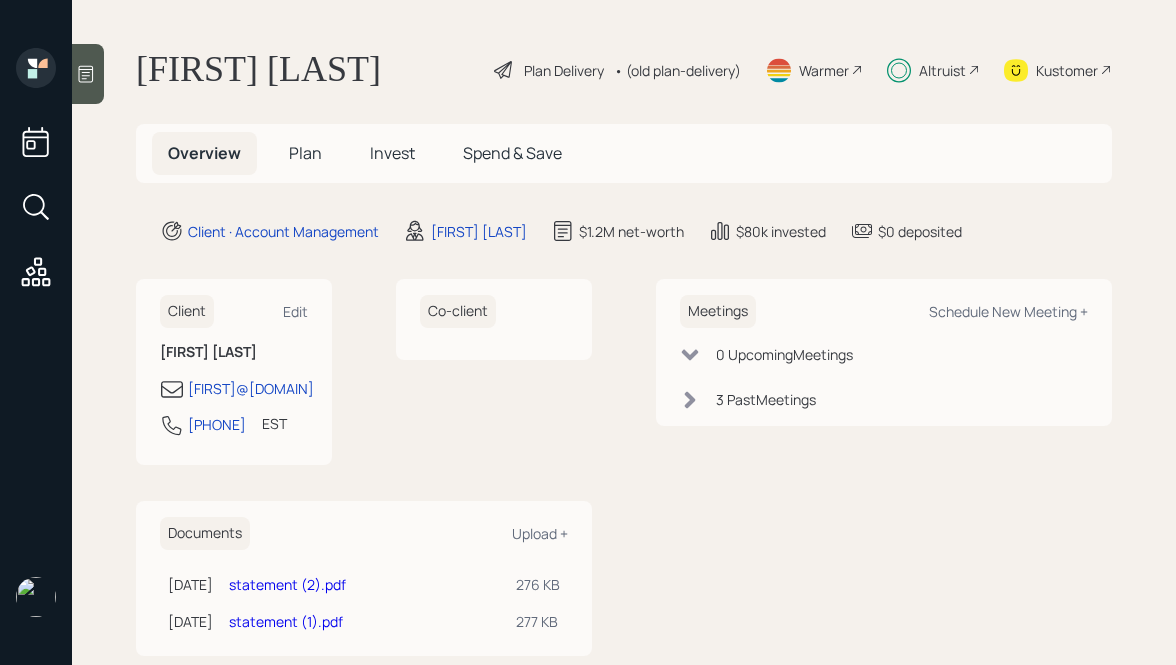 click on "Spend & Save" at bounding box center (305, 153) 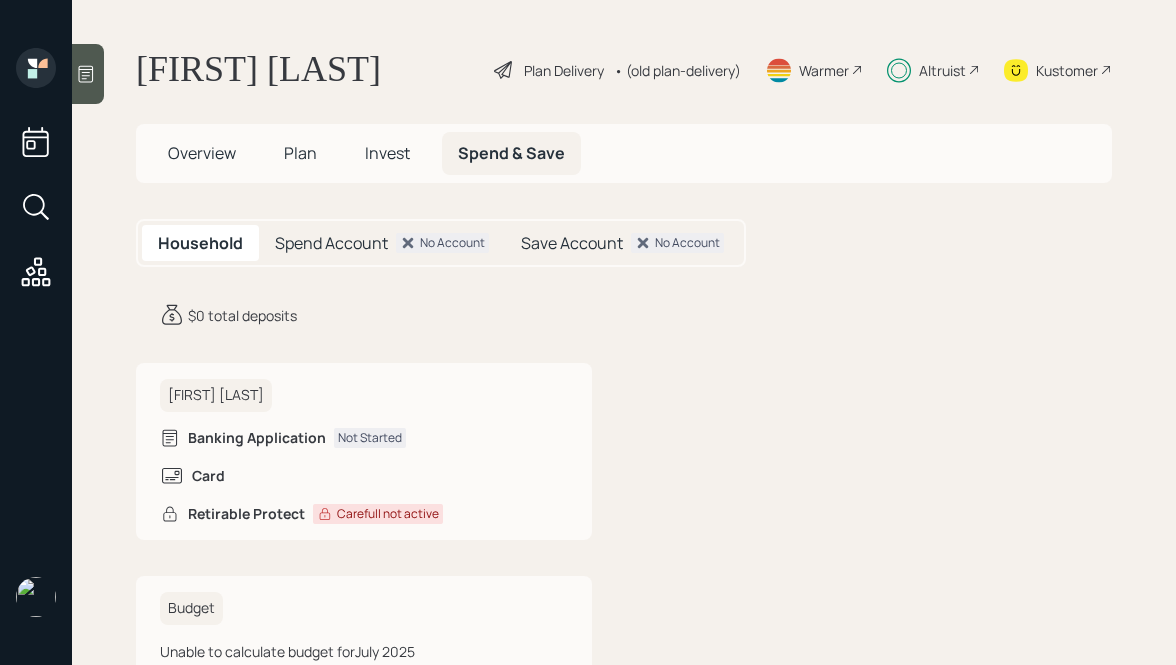 click on "No Account" at bounding box center [442, 243] 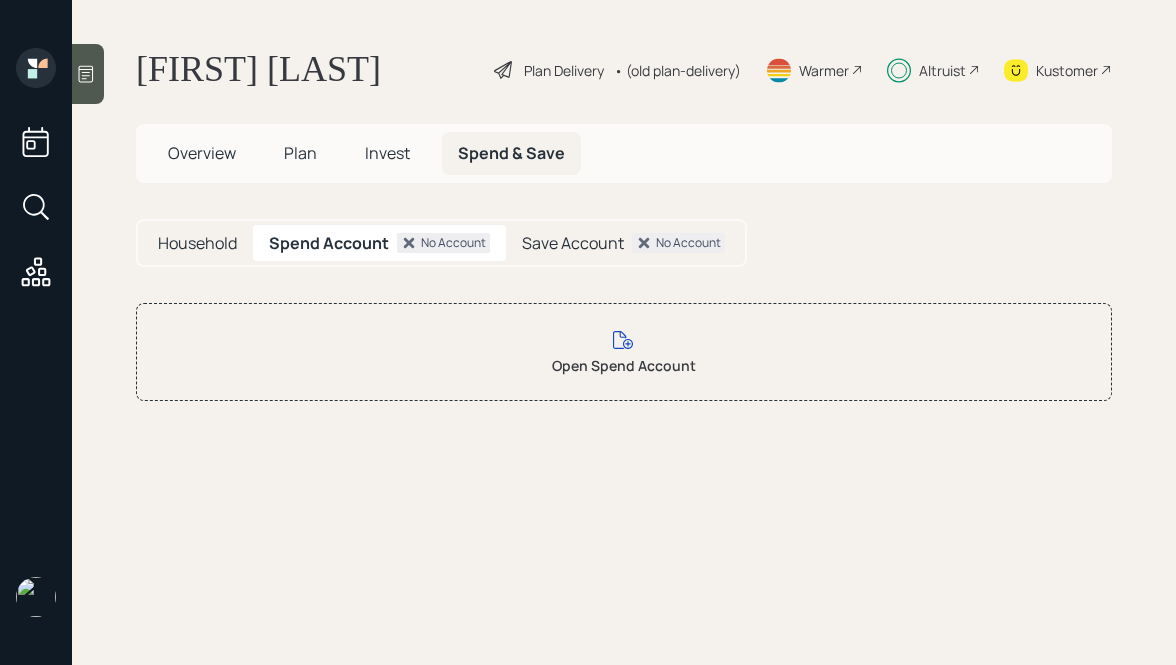 click on "Save Account" at bounding box center [197, 243] 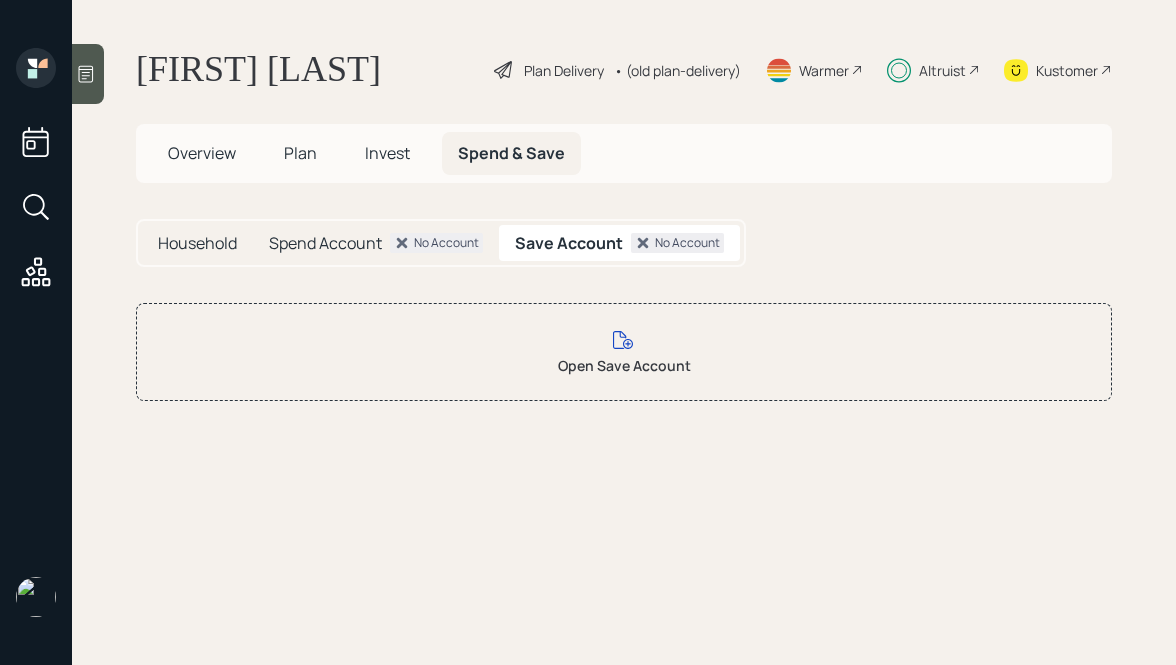 click on "Household" at bounding box center [197, 243] 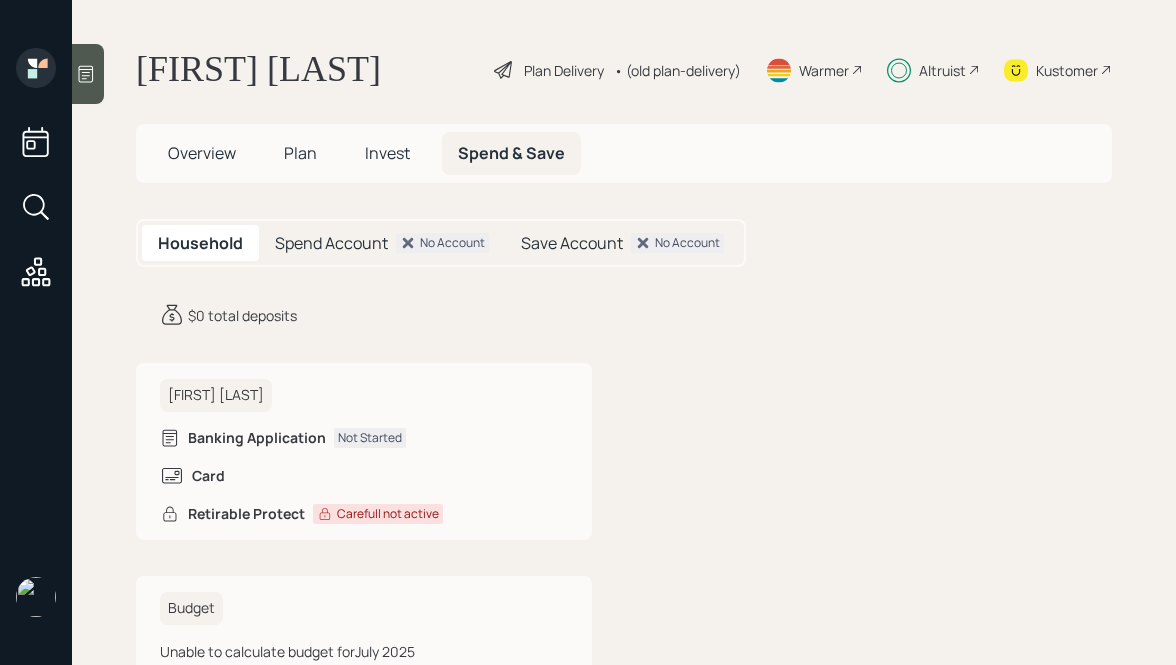 click on "Spend Account" at bounding box center (331, 243) 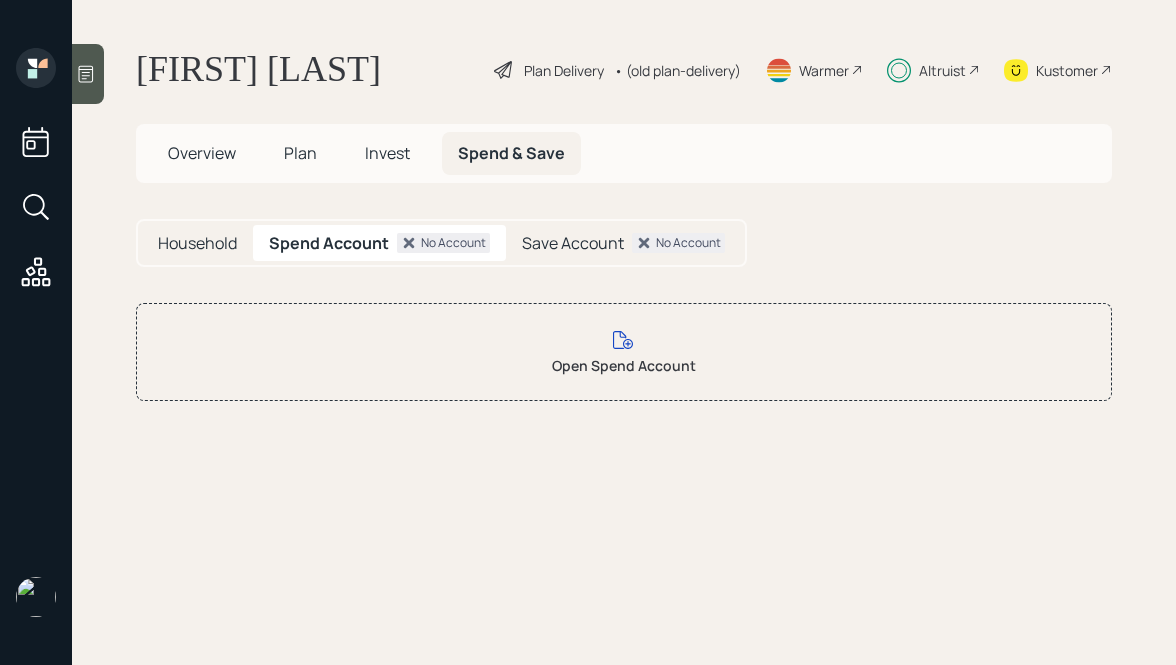 click on "Save Account" at bounding box center (197, 243) 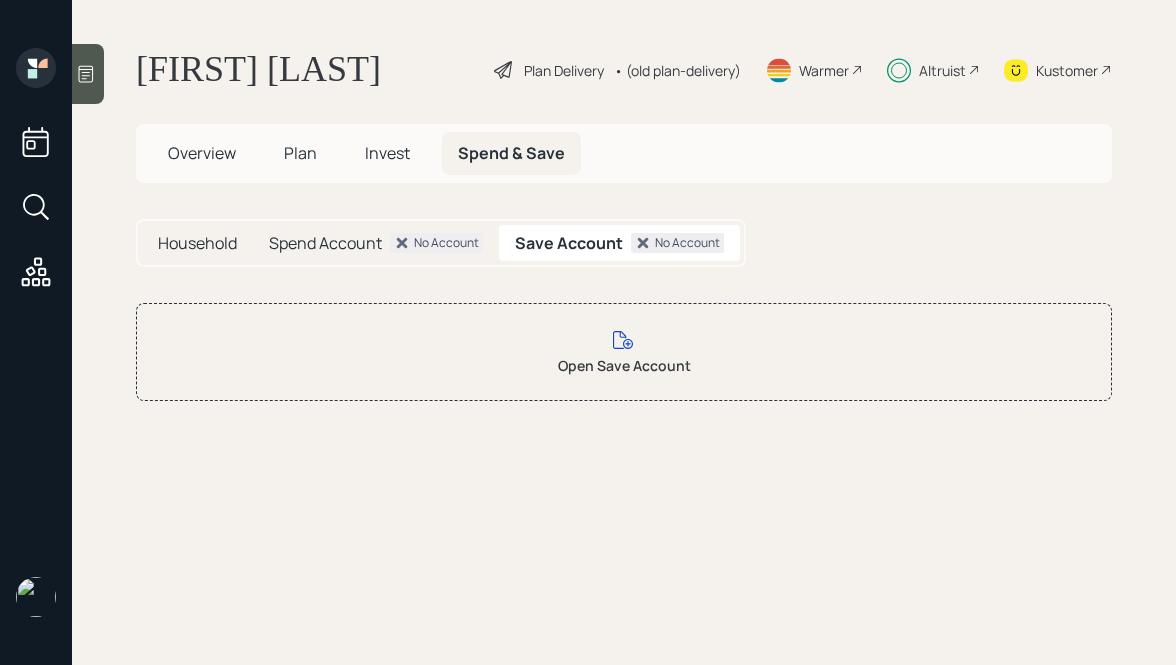 click on "Household" at bounding box center [197, 243] 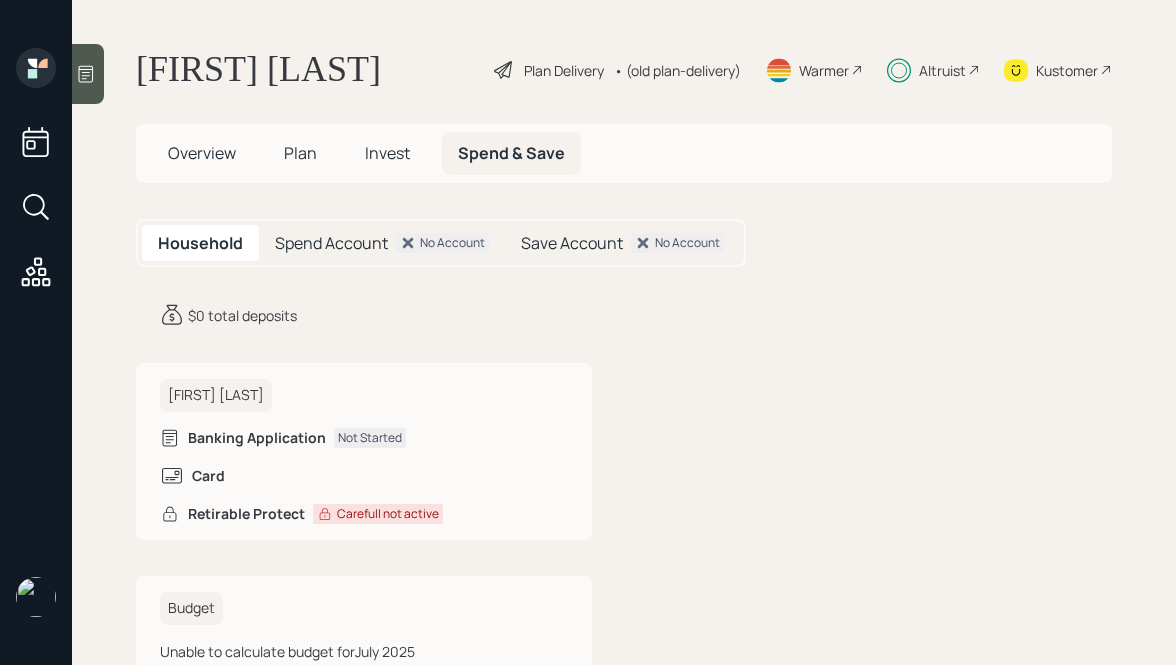 click on "Invest" at bounding box center [202, 153] 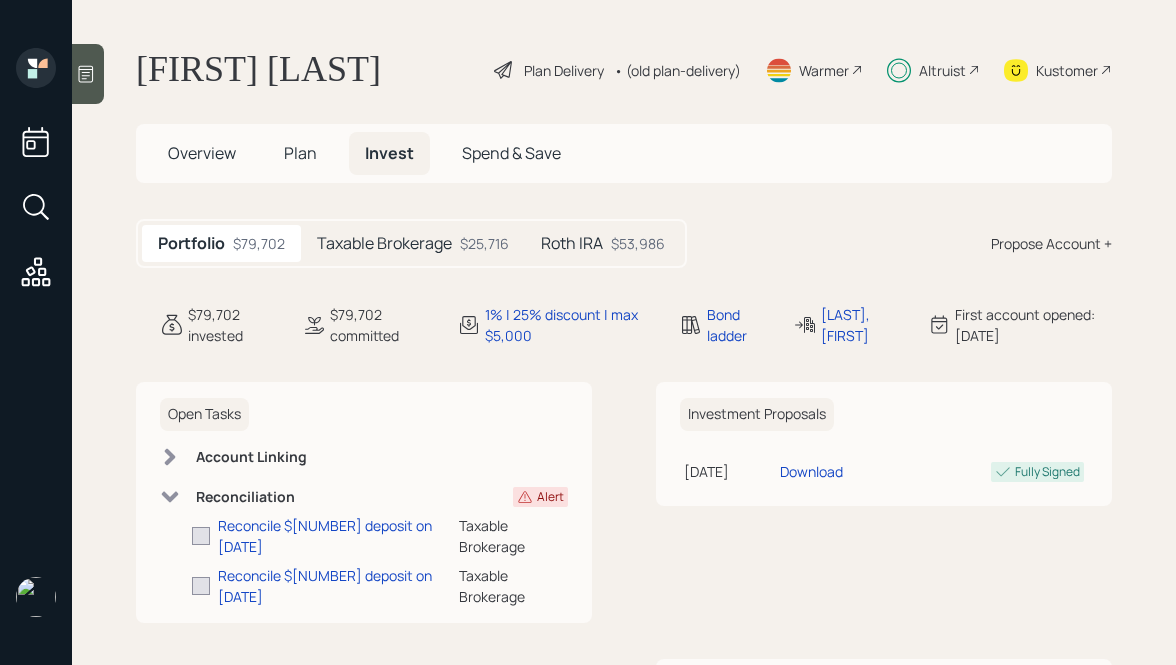 click on "Overview" at bounding box center [202, 153] 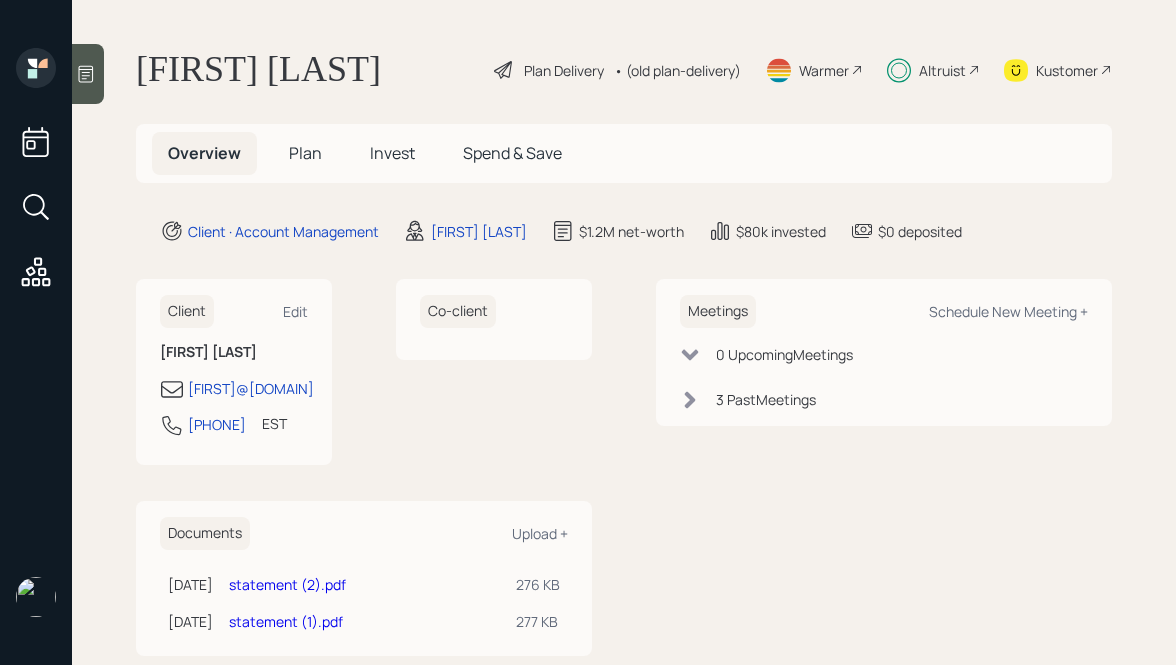 scroll, scrollTop: 56, scrollLeft: 0, axis: vertical 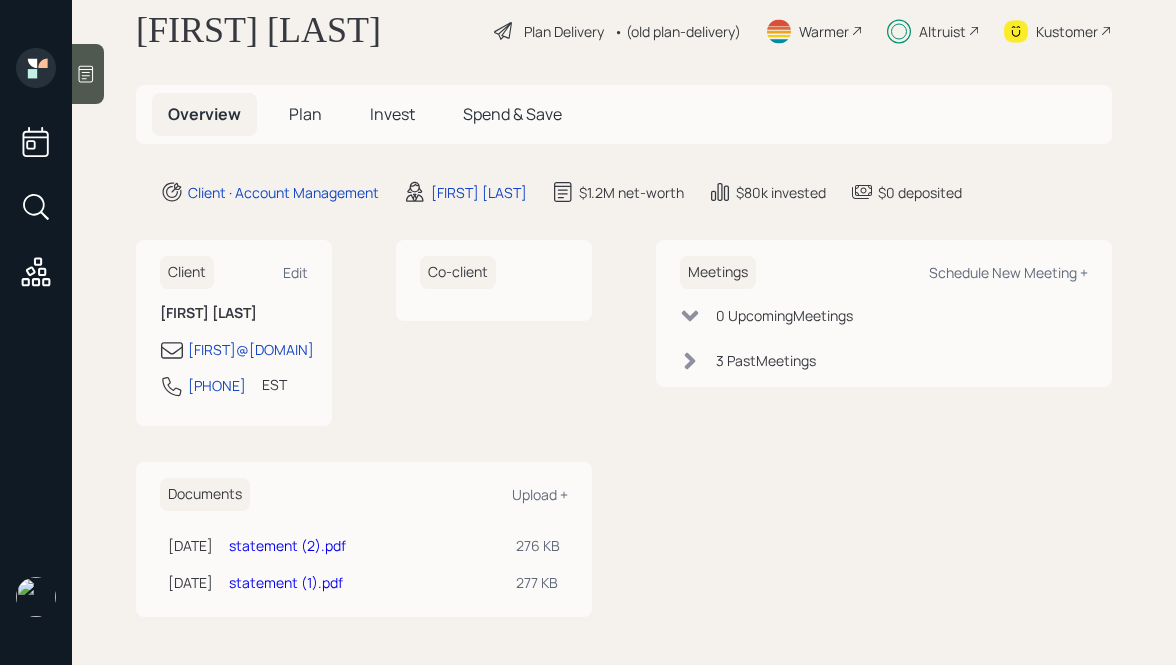 click on "statement (2).pdf" at bounding box center (287, 545) 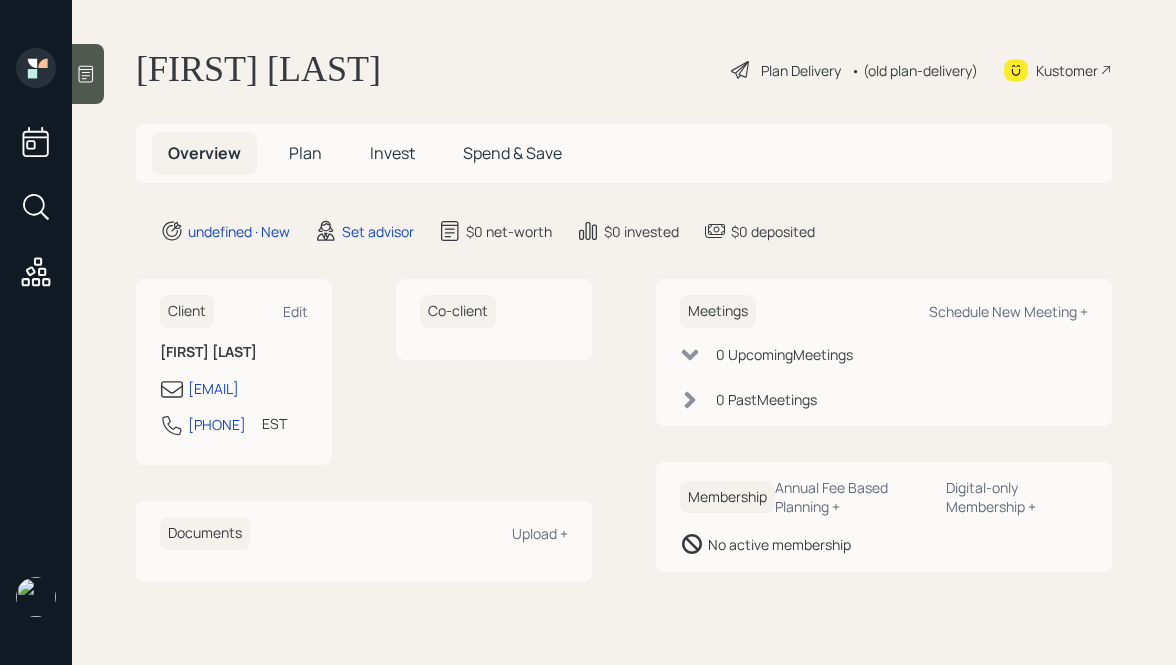 scroll, scrollTop: 0, scrollLeft: 0, axis: both 